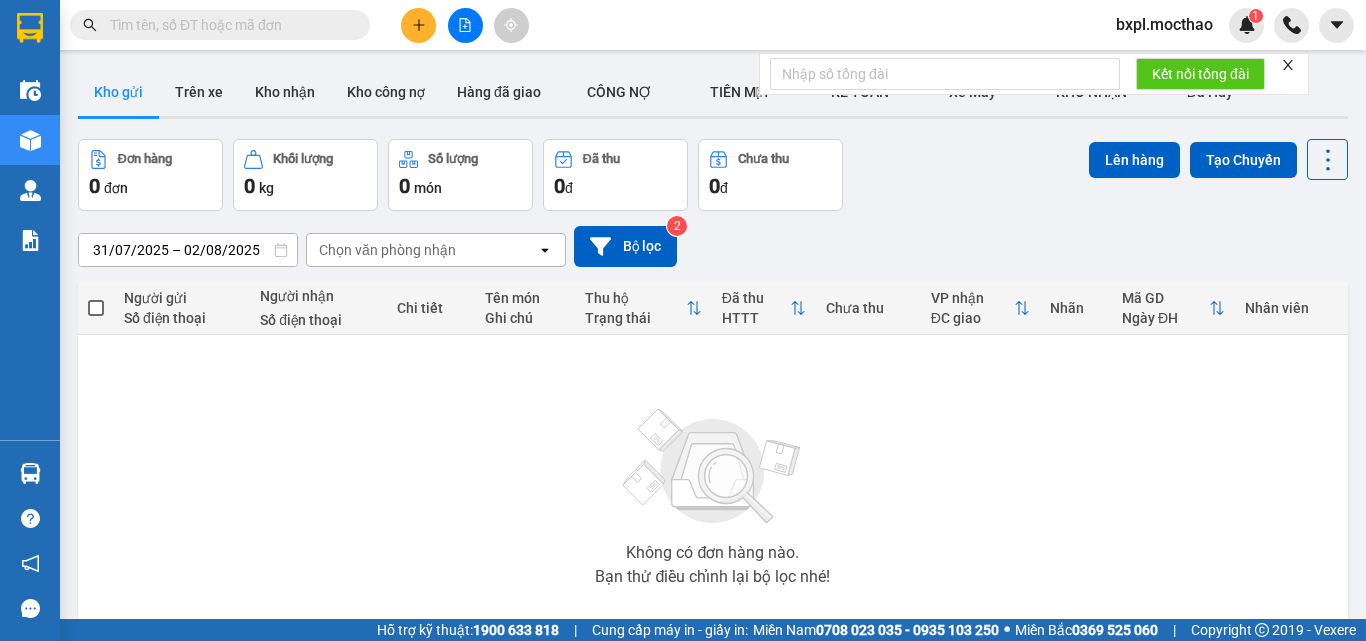 scroll, scrollTop: 0, scrollLeft: 0, axis: both 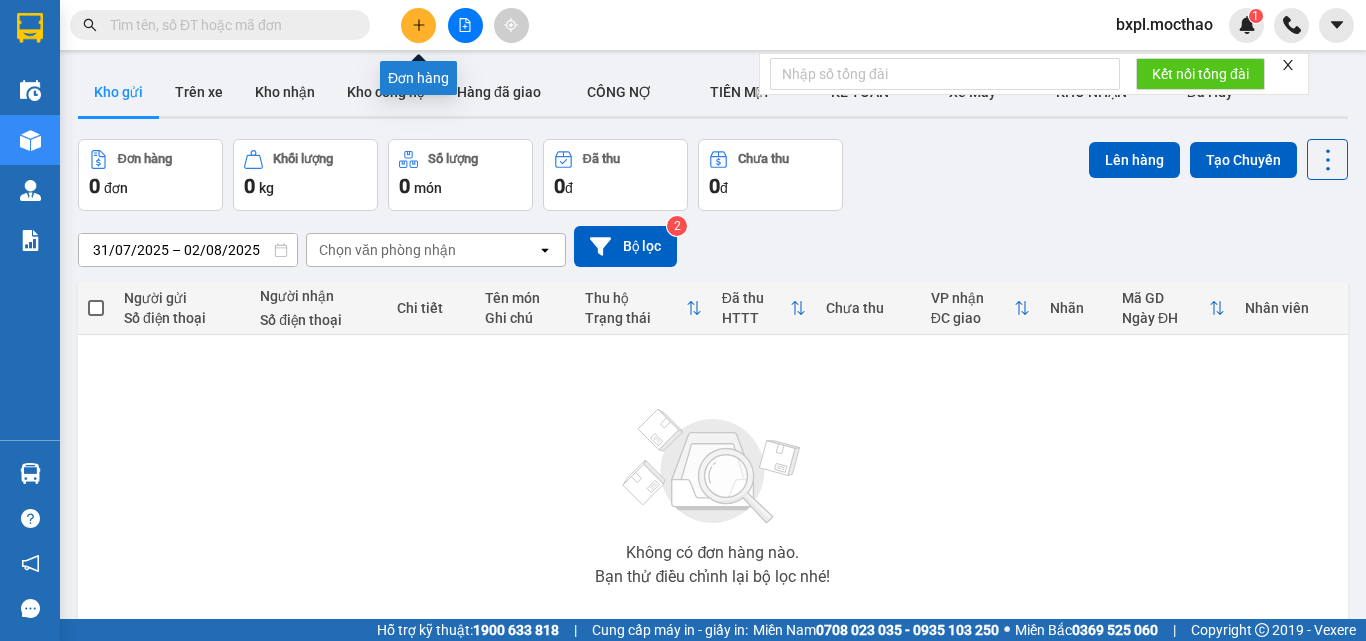 click at bounding box center [418, 25] 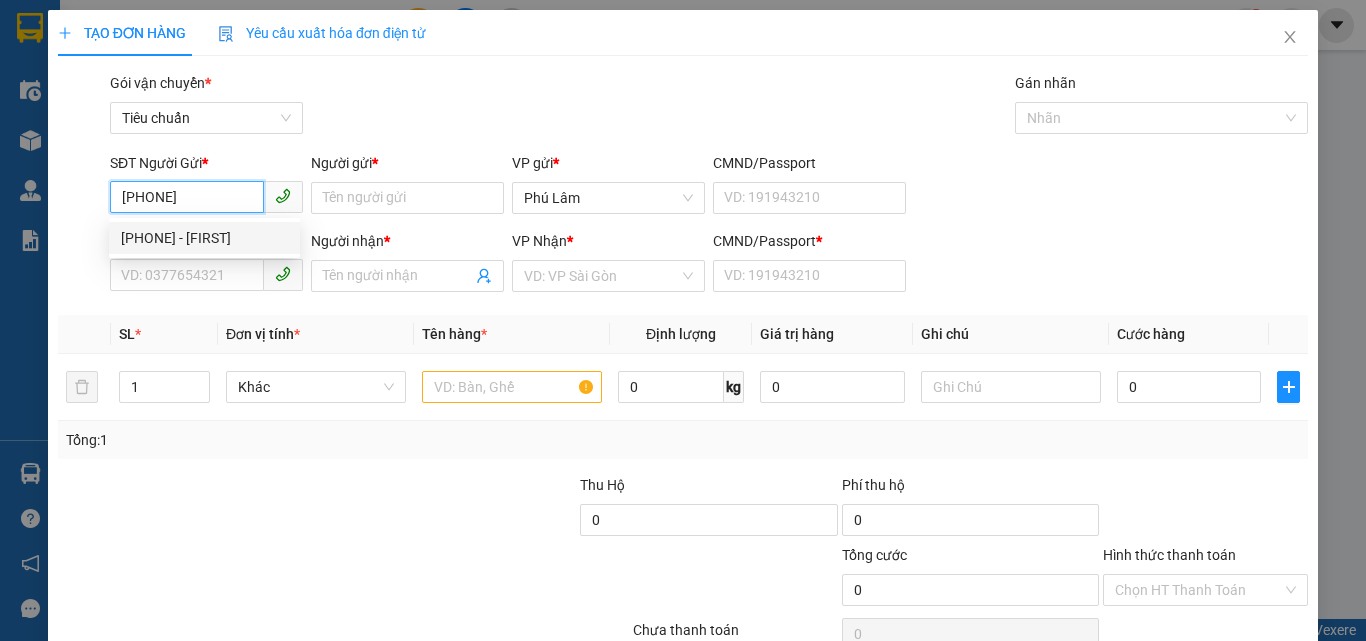 click on "[PHONE] - [FIRST]" at bounding box center [204, 238] 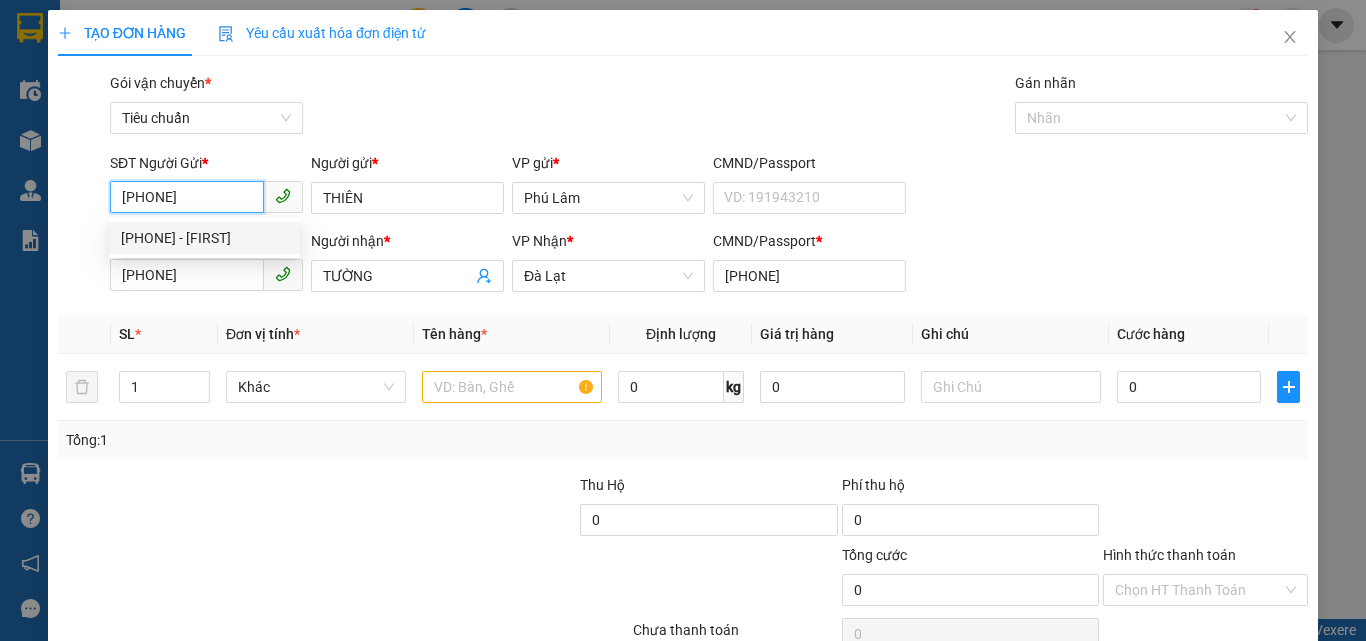 type on "40.000" 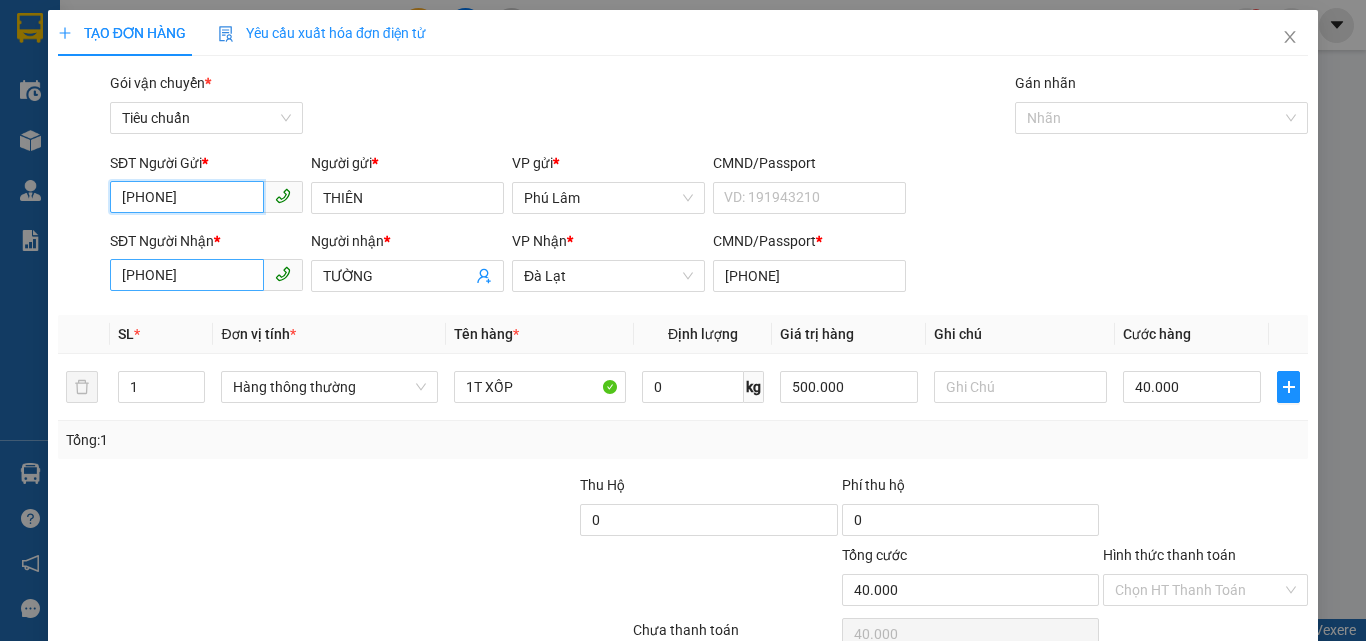 type on "[PHONE]" 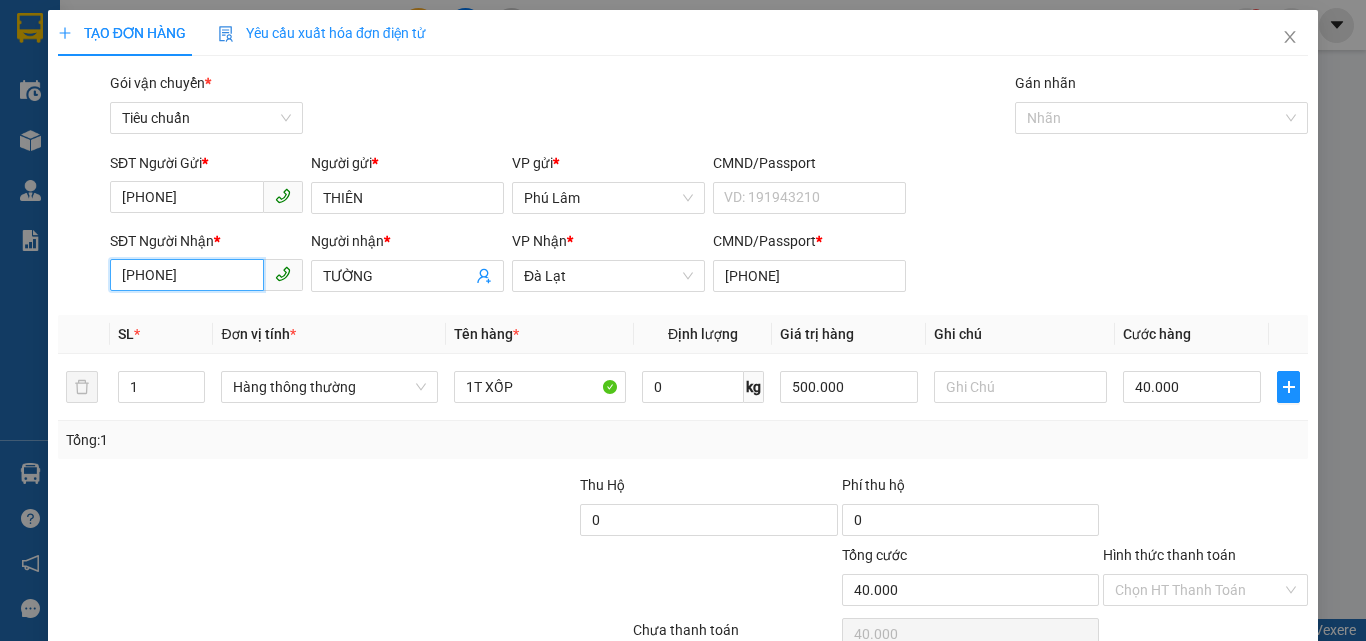 click on "[PHONE]" at bounding box center [187, 275] 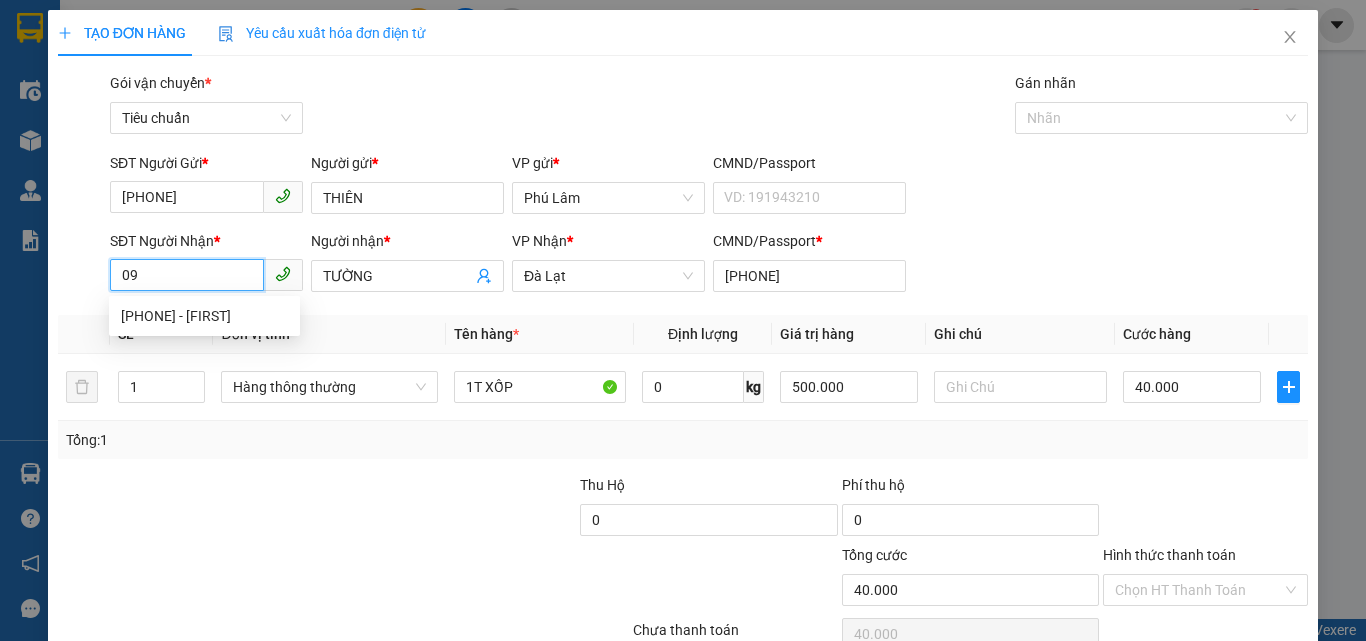 type on "0" 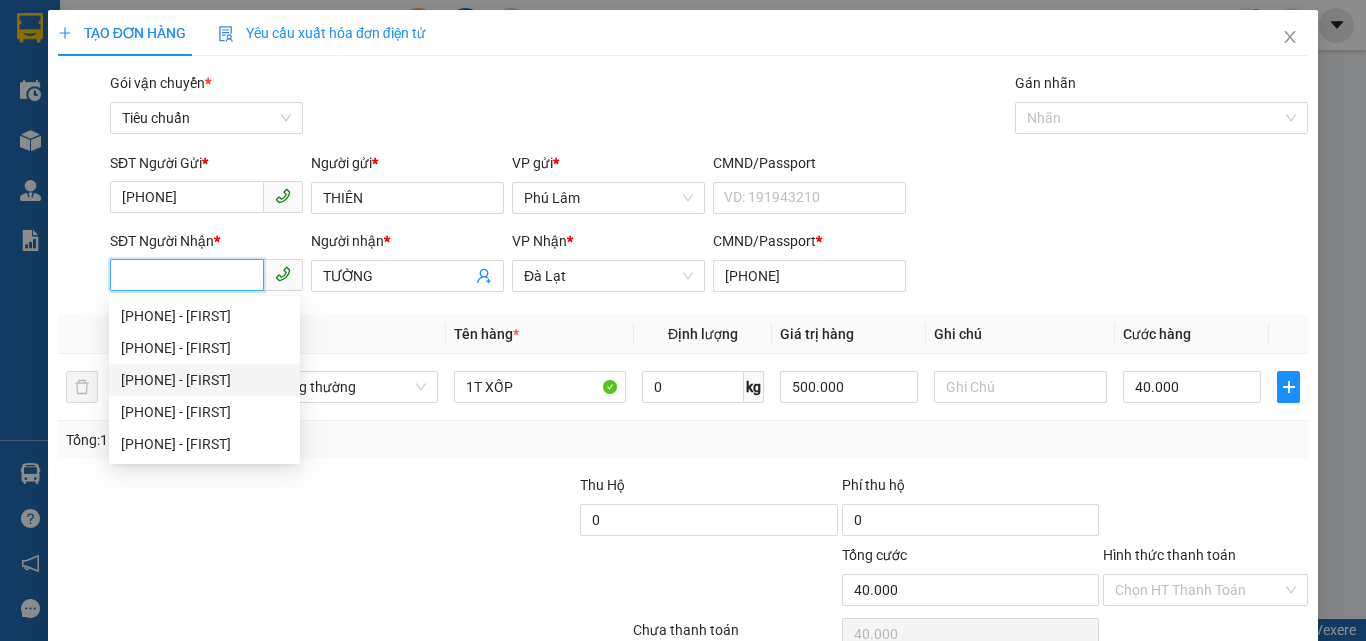 click on "[PHONE] - [FIRST]" at bounding box center [204, 380] 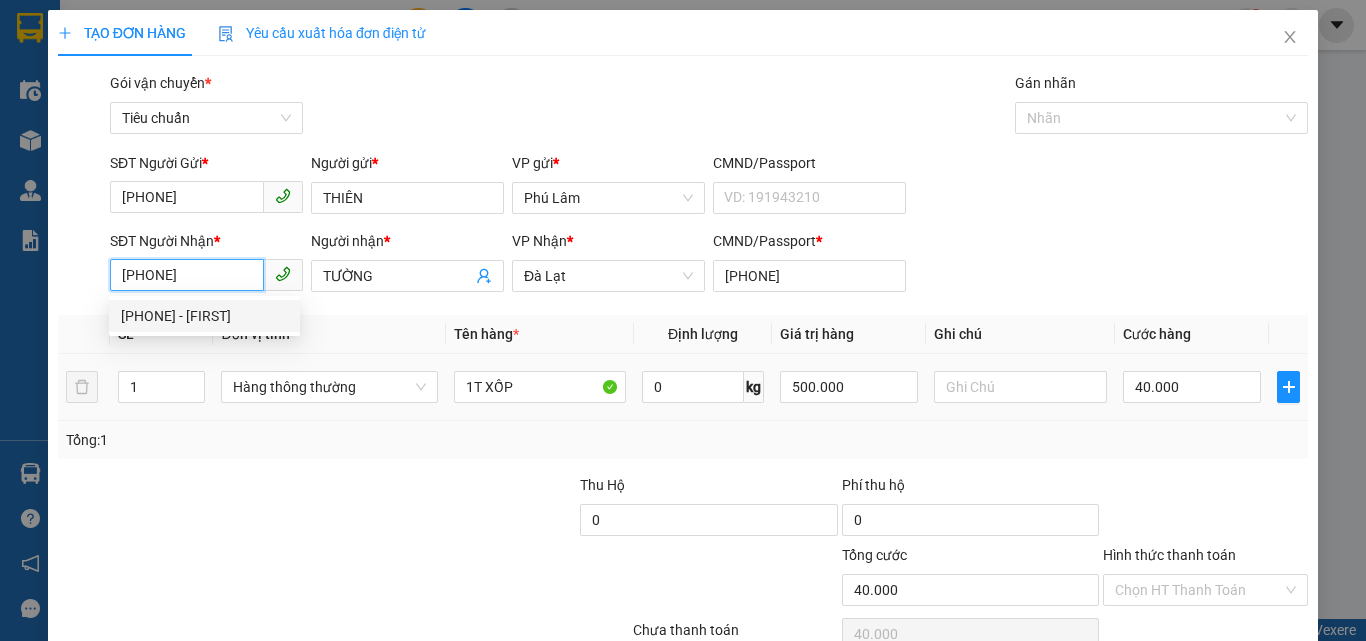 type on "60.000" 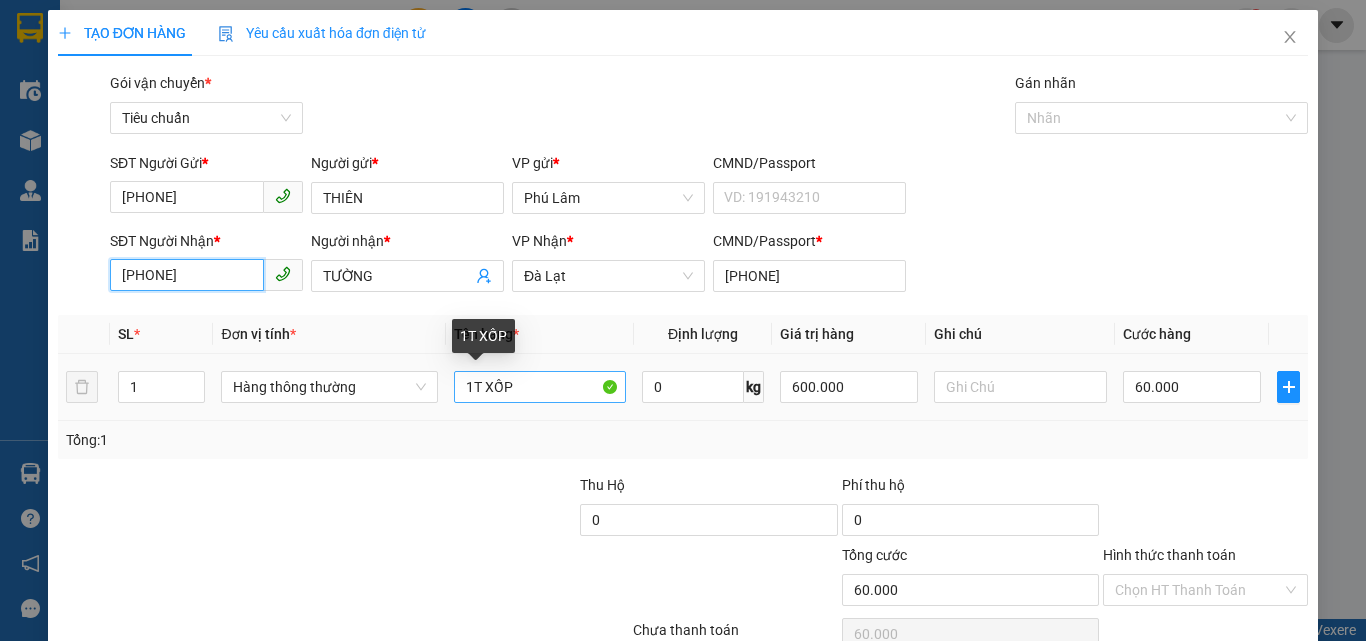 type on "[PHONE]" 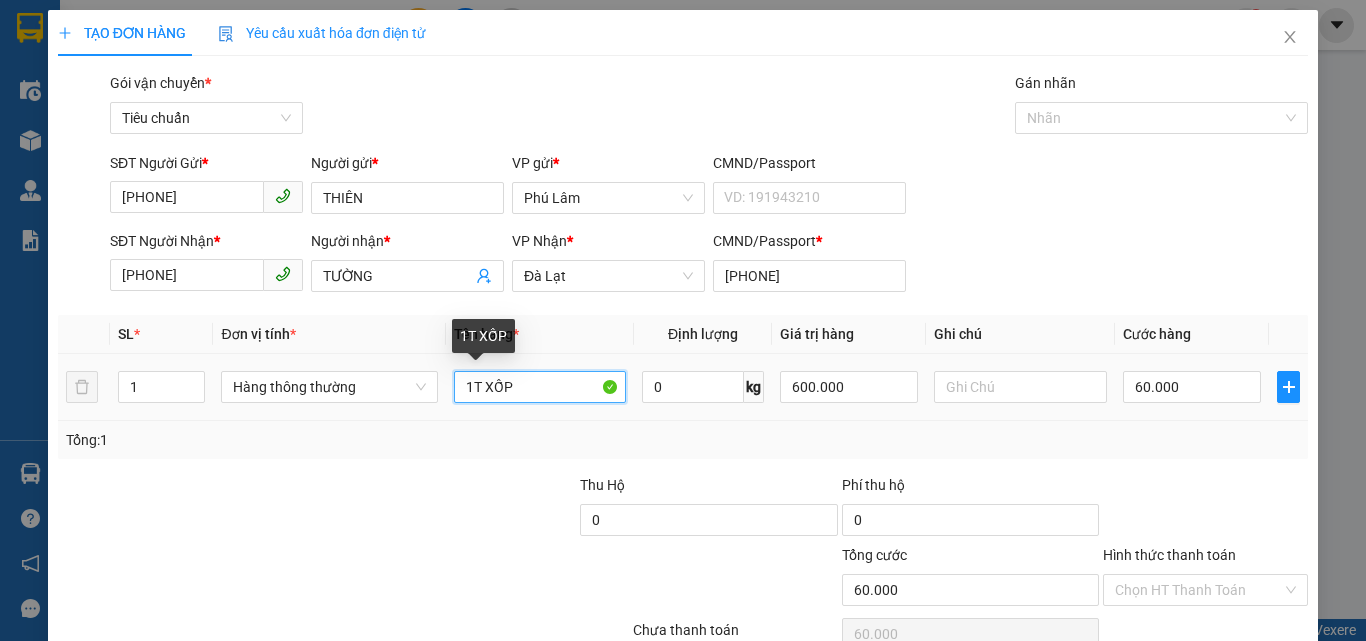 click on "1T XỐP" at bounding box center [540, 387] 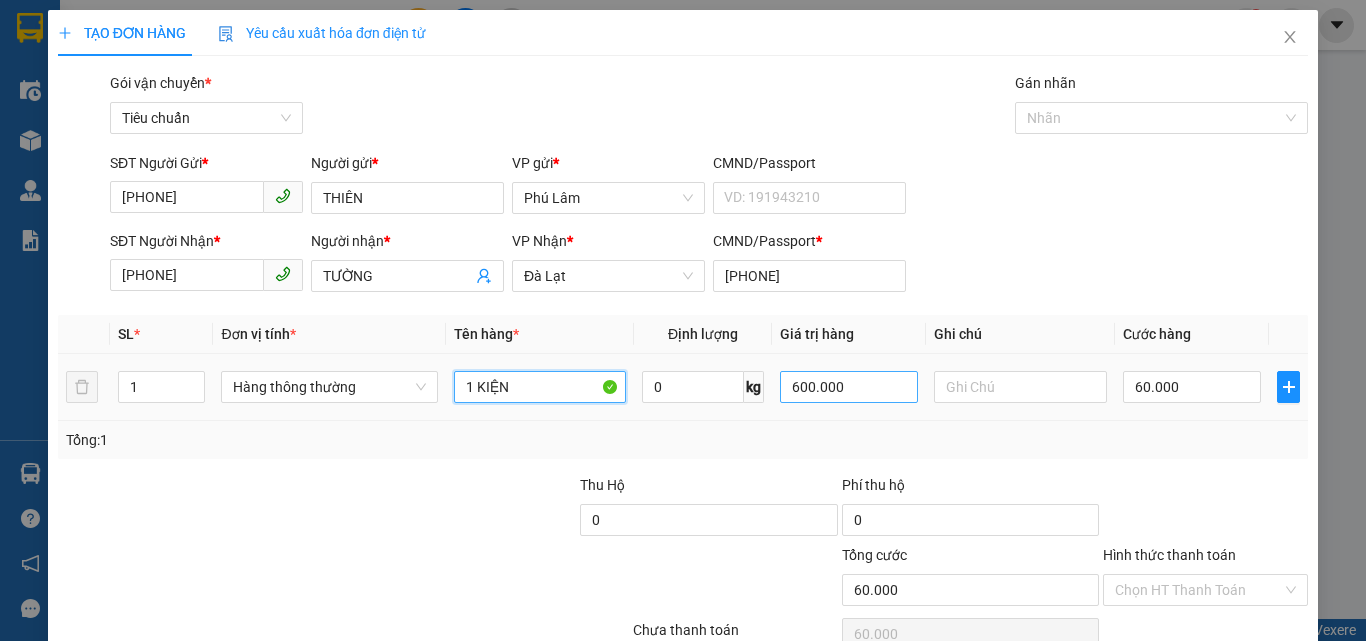 type on "1 KIỆN" 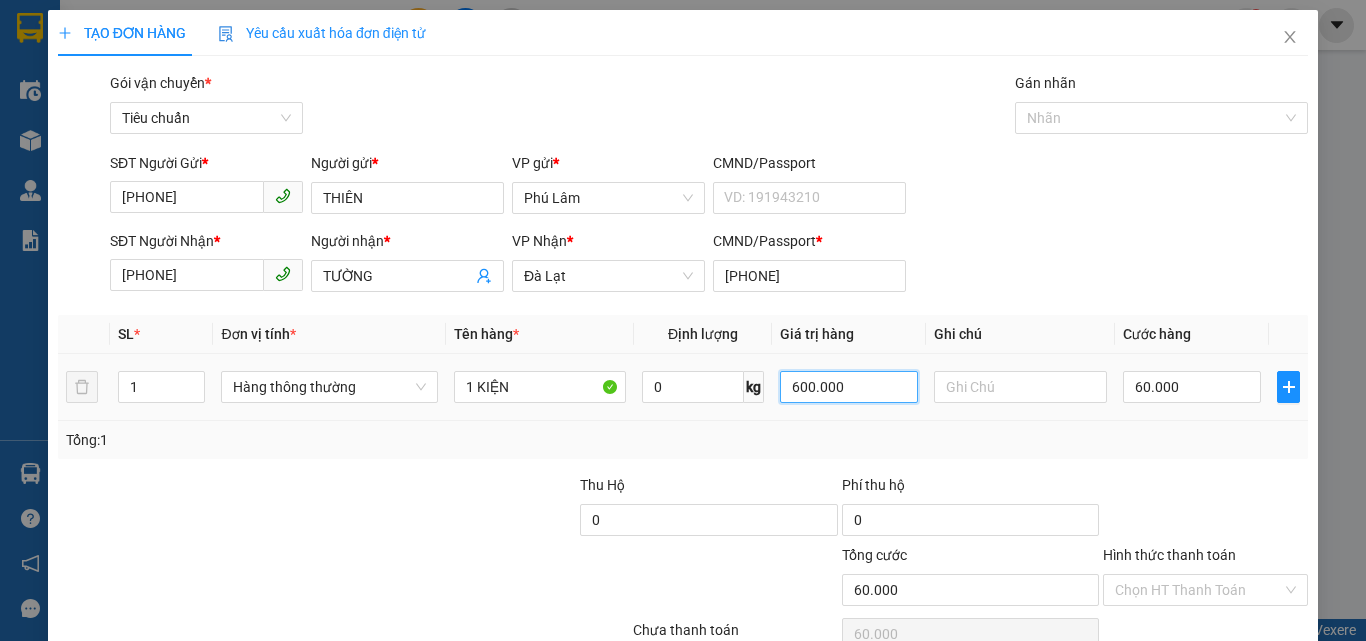 click on "600.000" at bounding box center [849, 387] 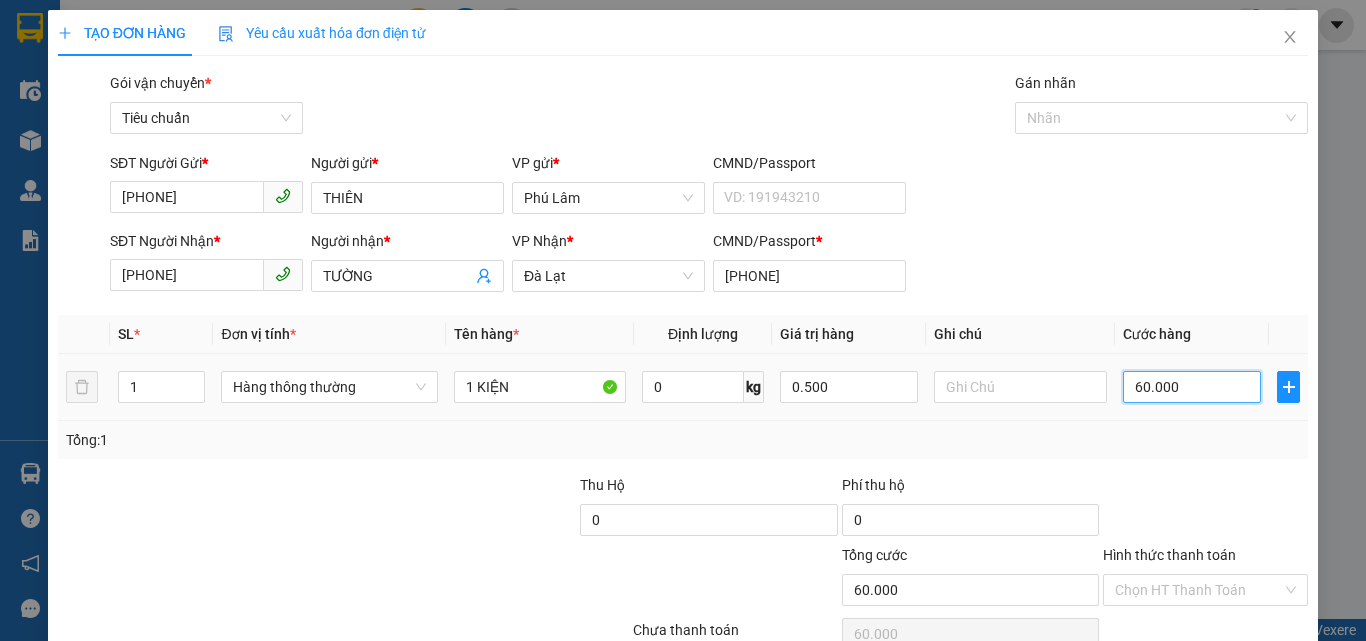 type on "500.000" 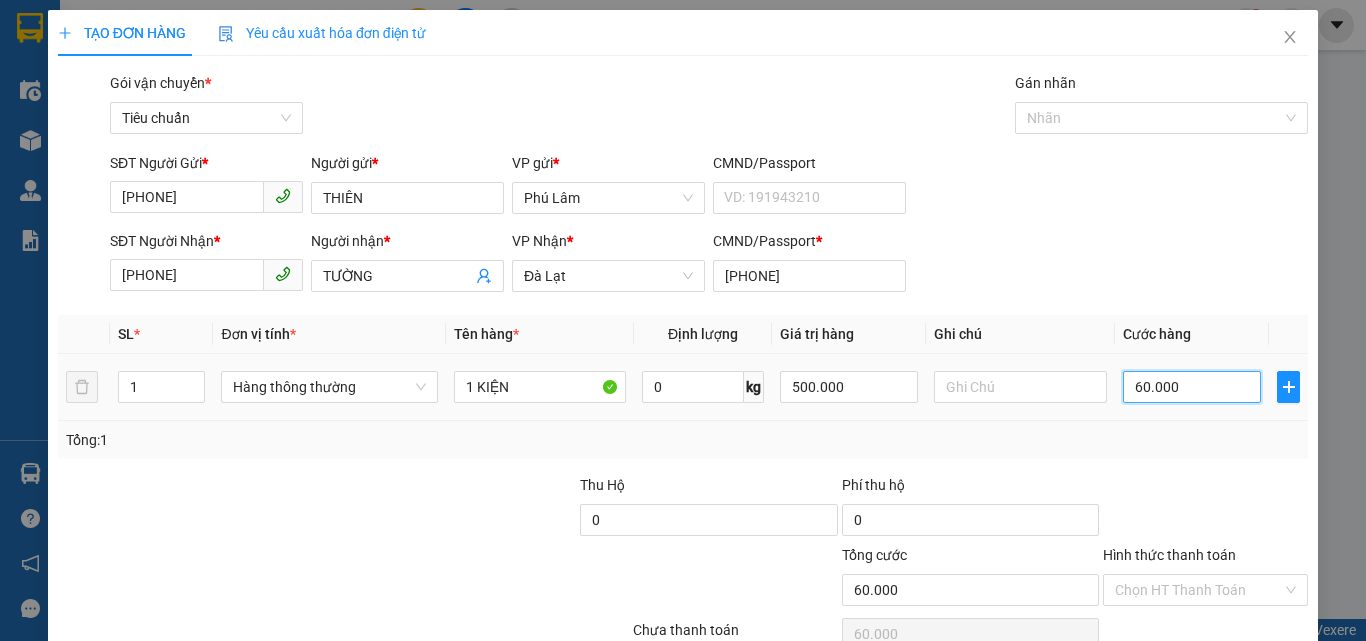 click on "60.000" at bounding box center [1192, 387] 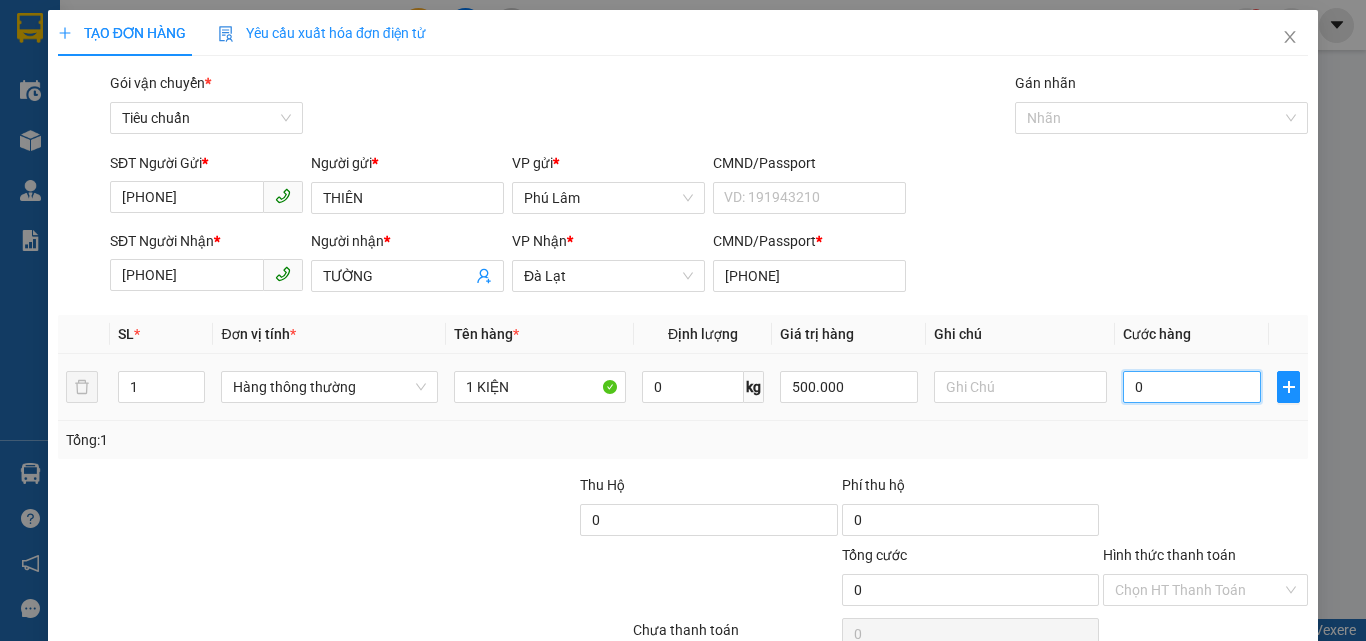type on "7" 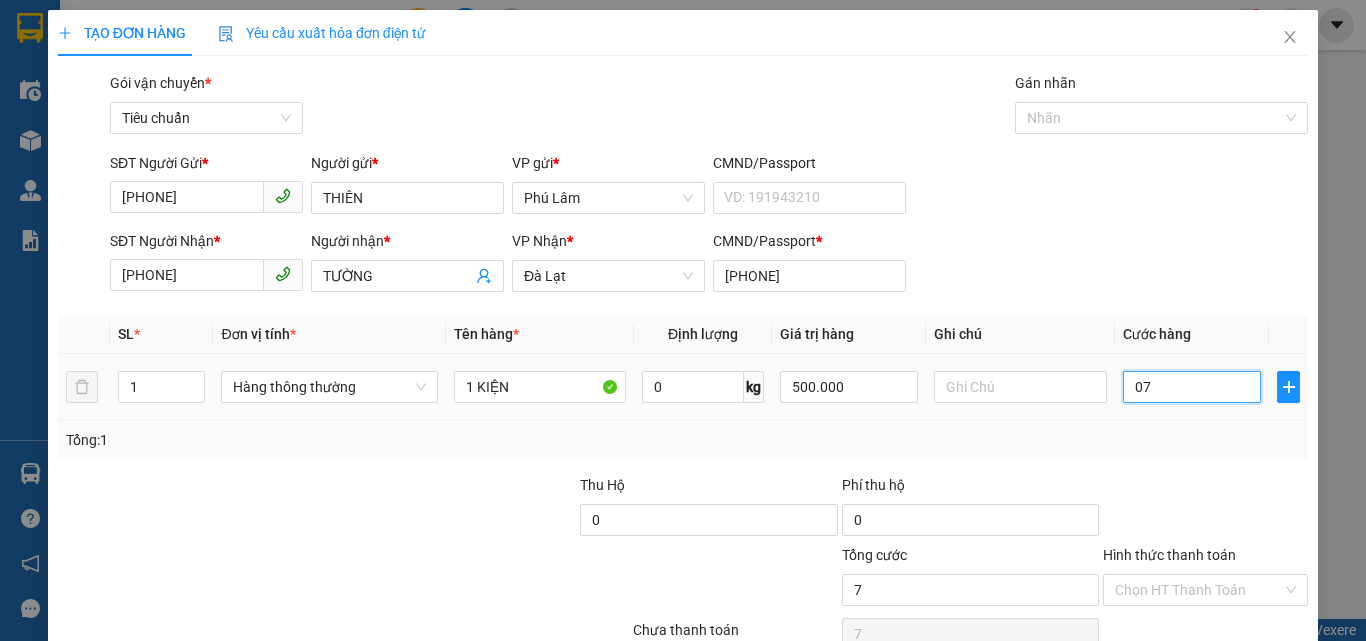 type on "70" 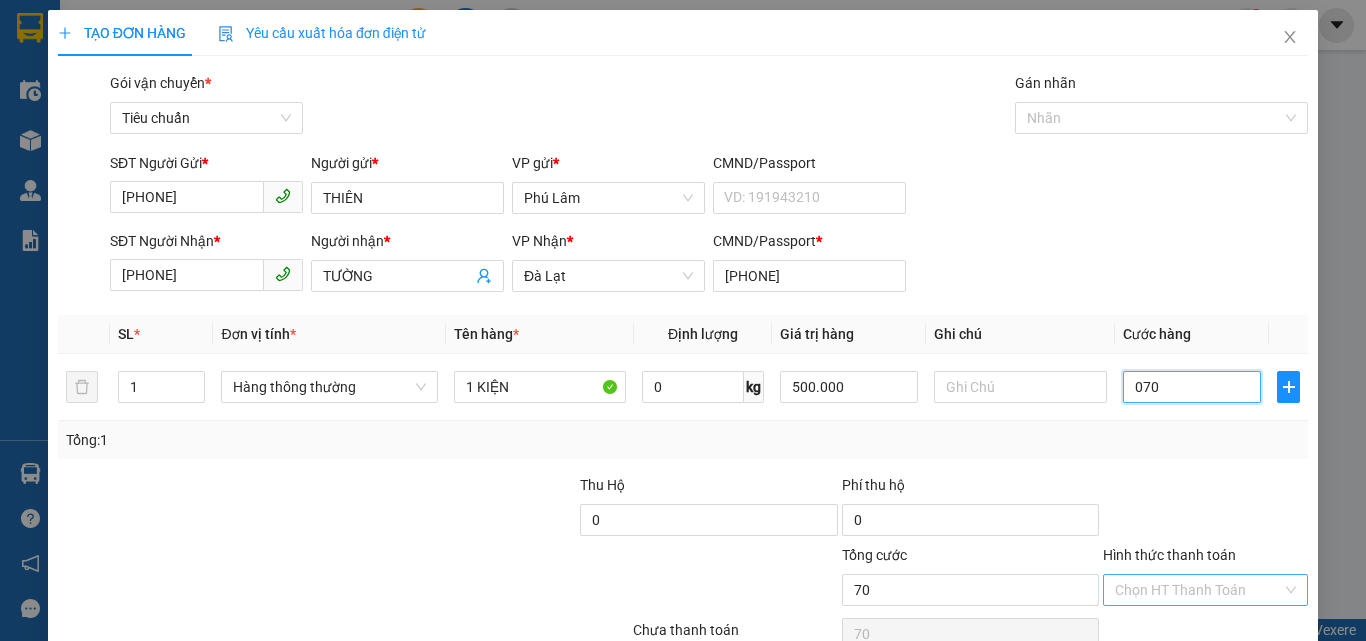 type on "070" 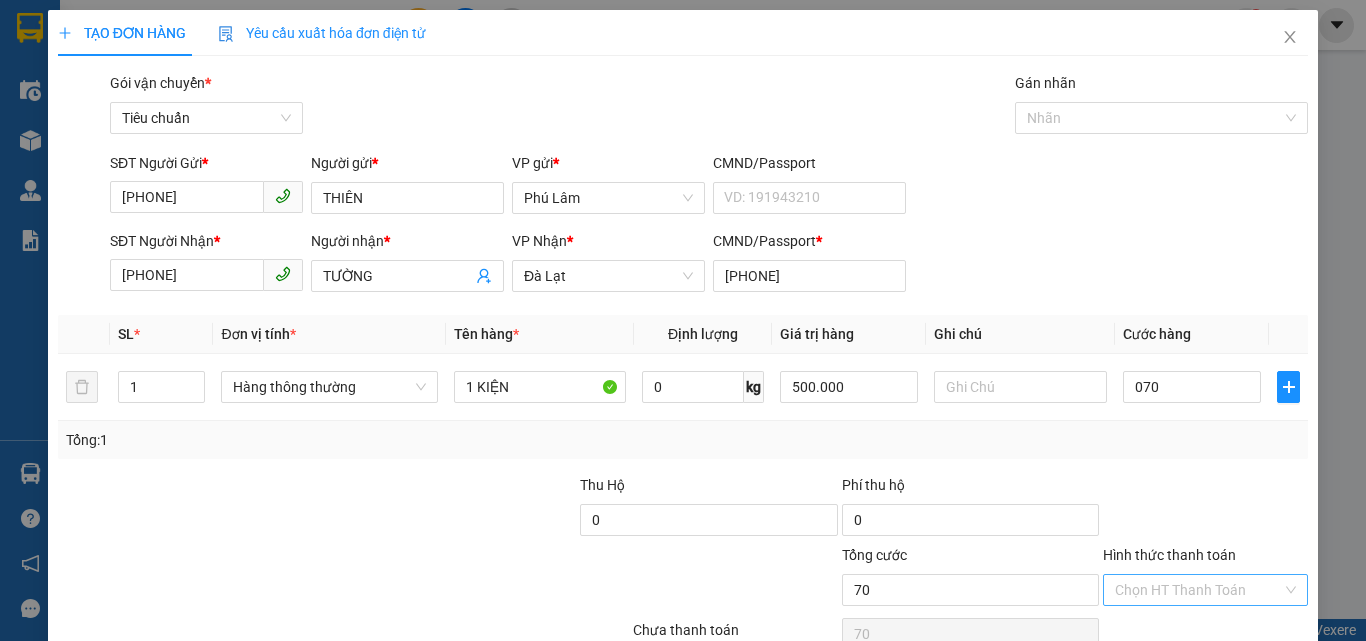 type on "70.000" 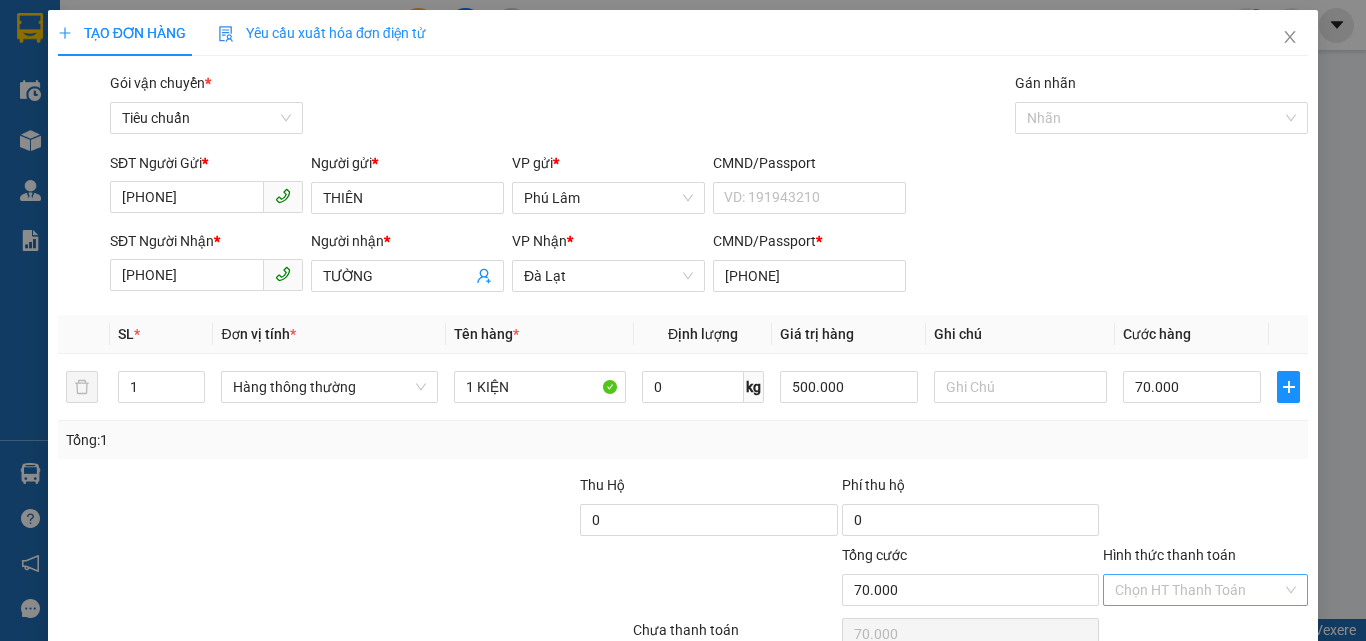click on "Hình thức thanh toán" at bounding box center (1198, 590) 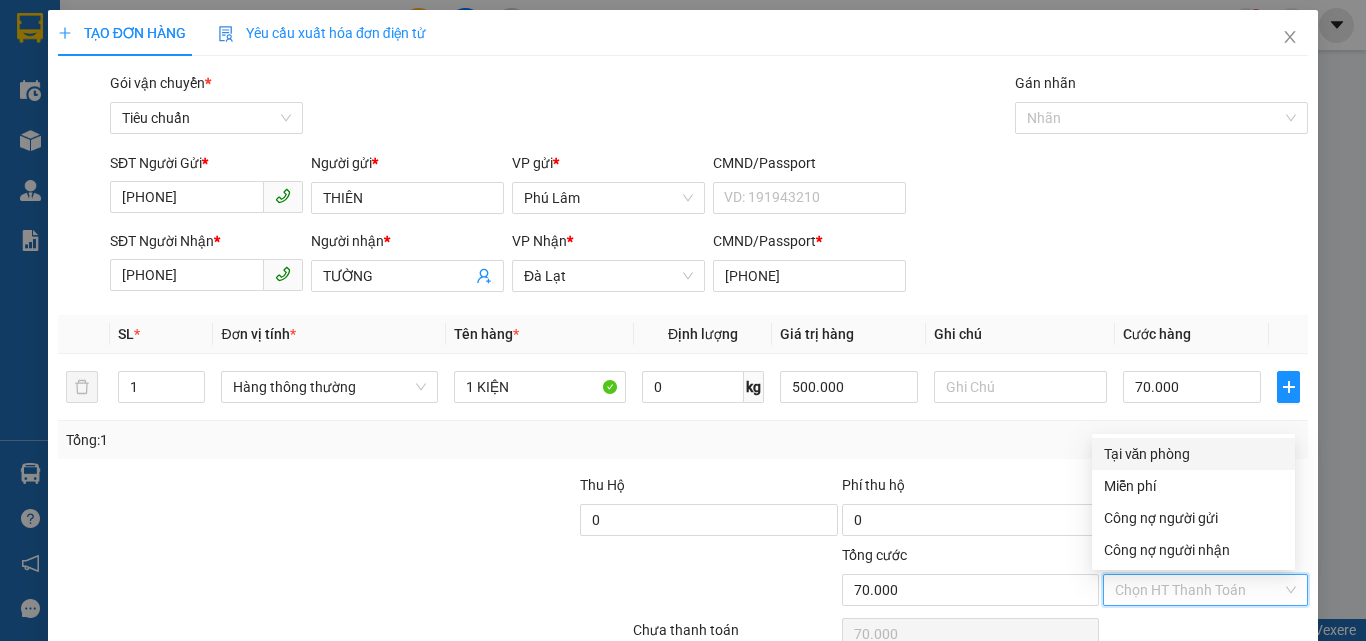 click on "Tại văn phòng" at bounding box center [1193, 454] 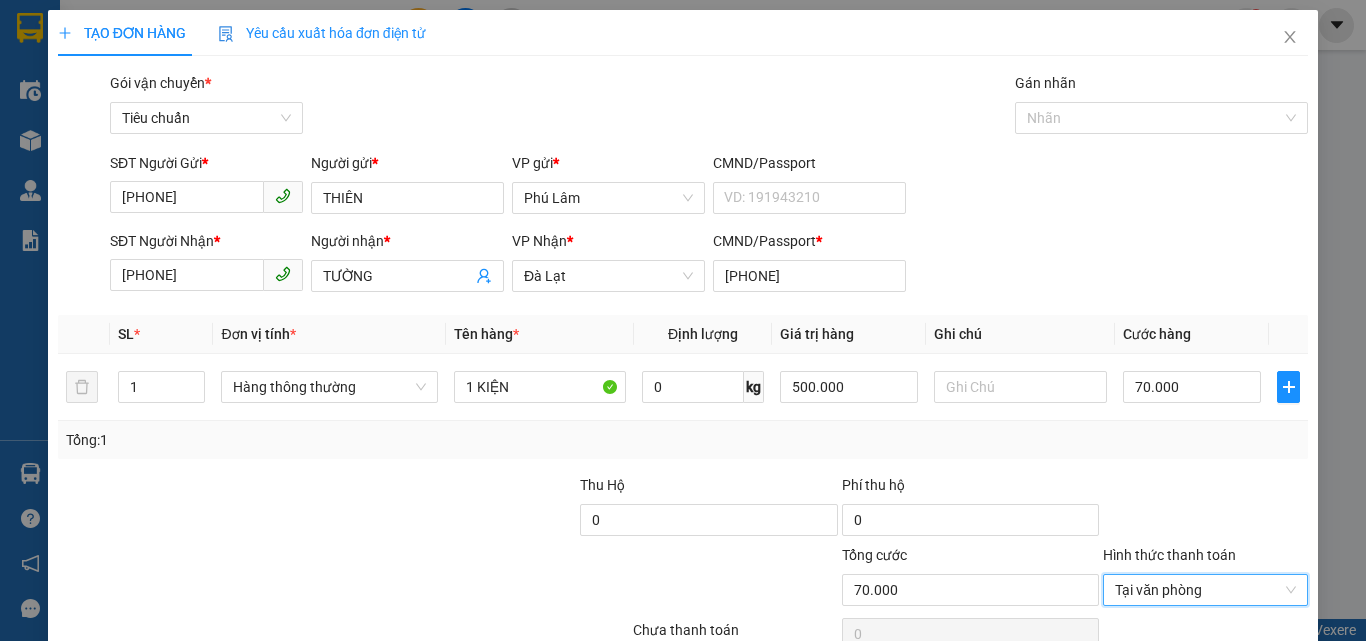 scroll, scrollTop: 99, scrollLeft: 0, axis: vertical 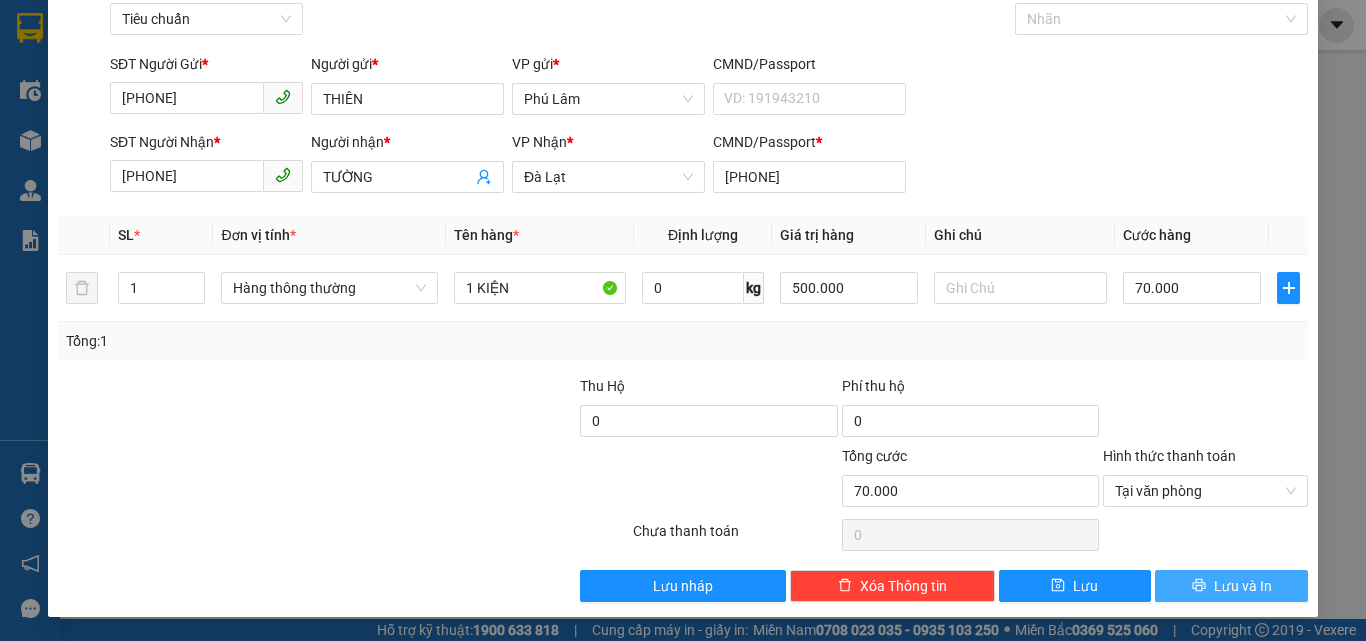 click 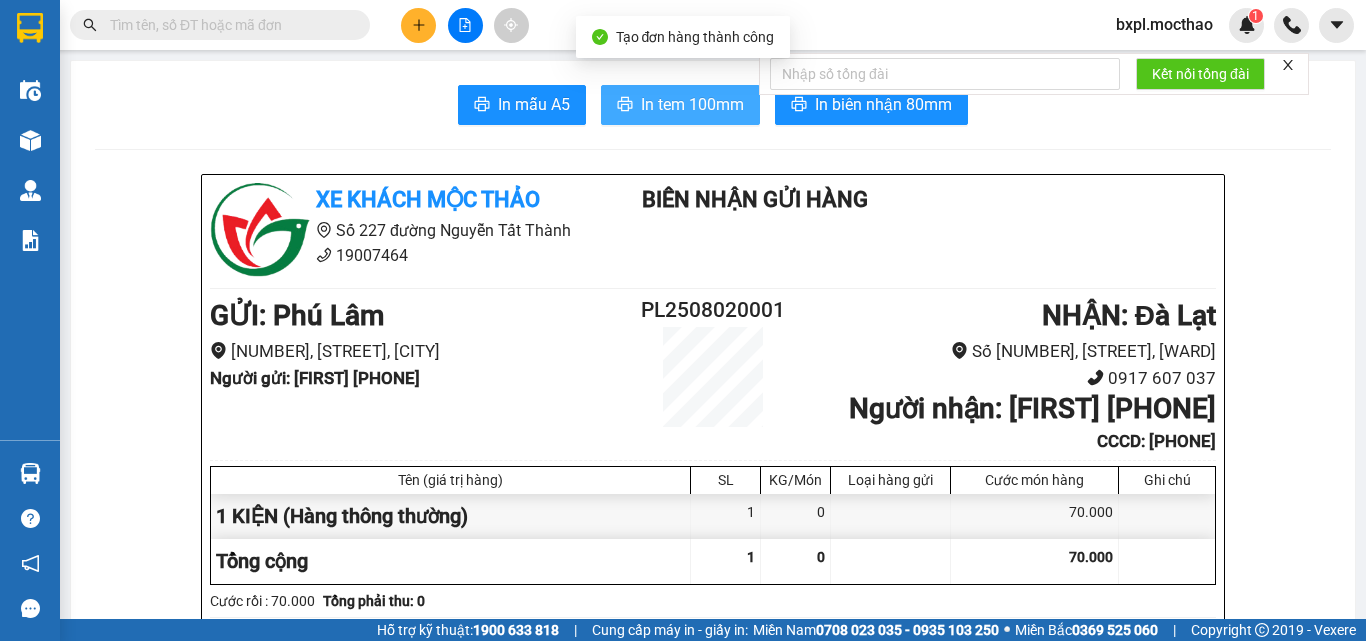 click on "In tem 100mm" at bounding box center [692, 104] 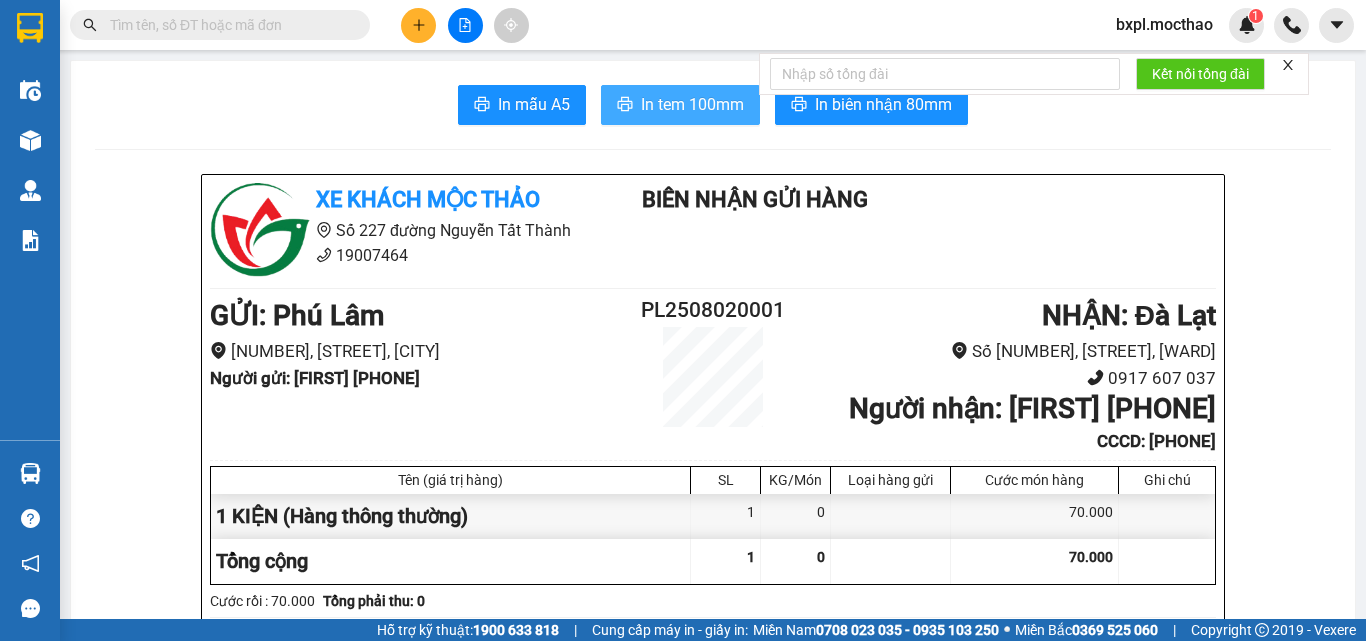 scroll, scrollTop: 0, scrollLeft: 0, axis: both 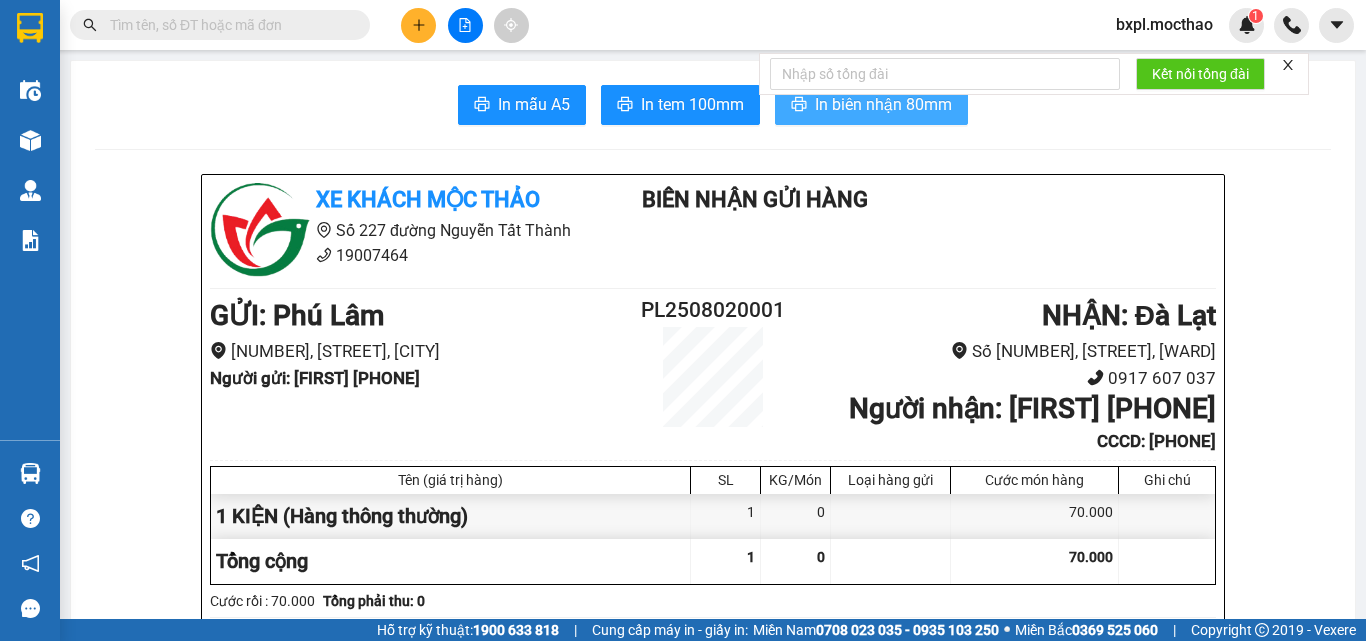 click on "In biên nhận 80mm" at bounding box center (883, 104) 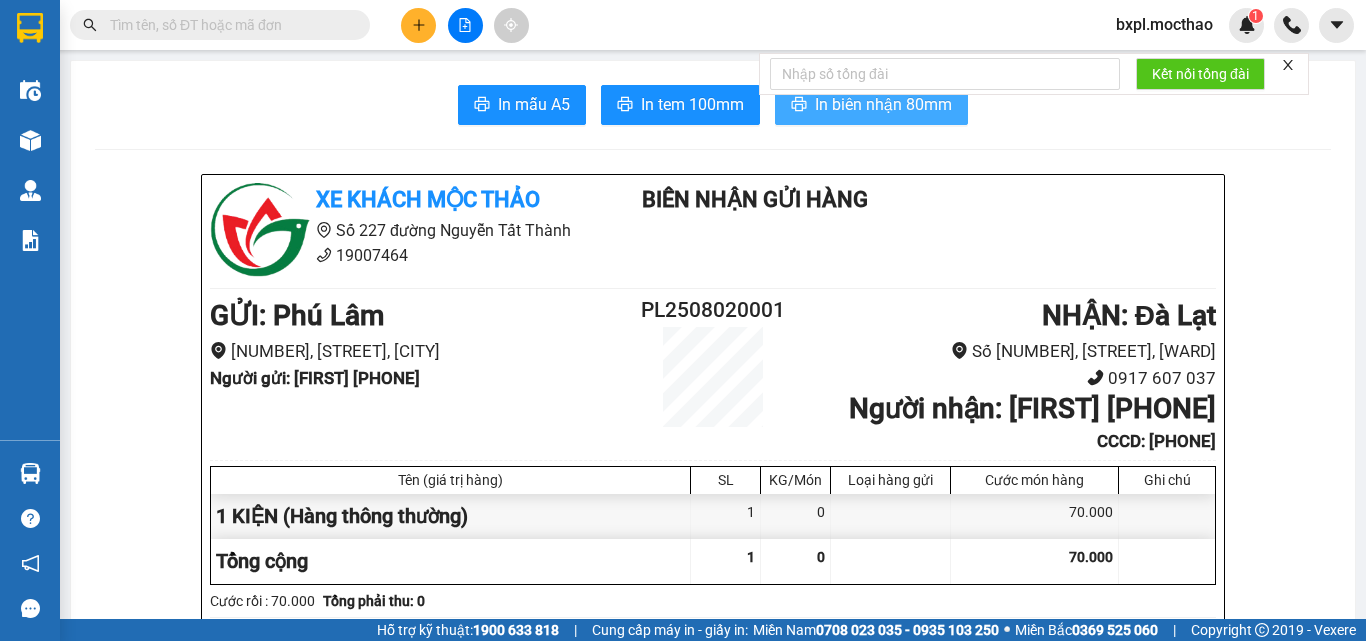 scroll, scrollTop: 0, scrollLeft: 0, axis: both 